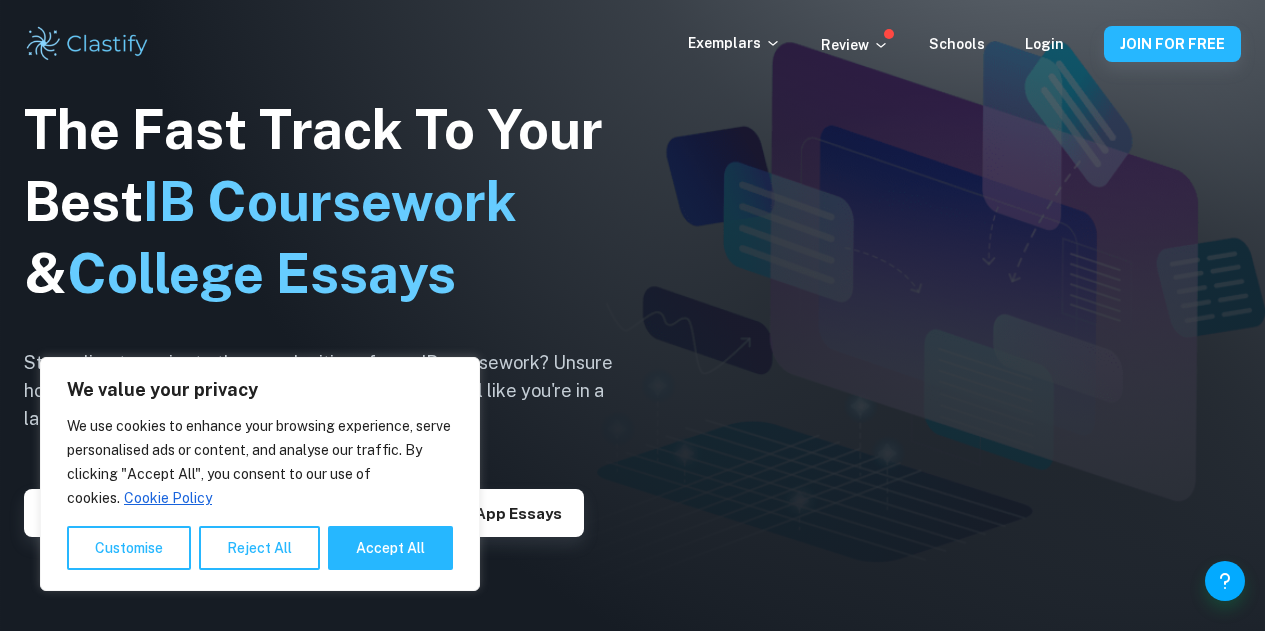 scroll, scrollTop: 0, scrollLeft: 0, axis: both 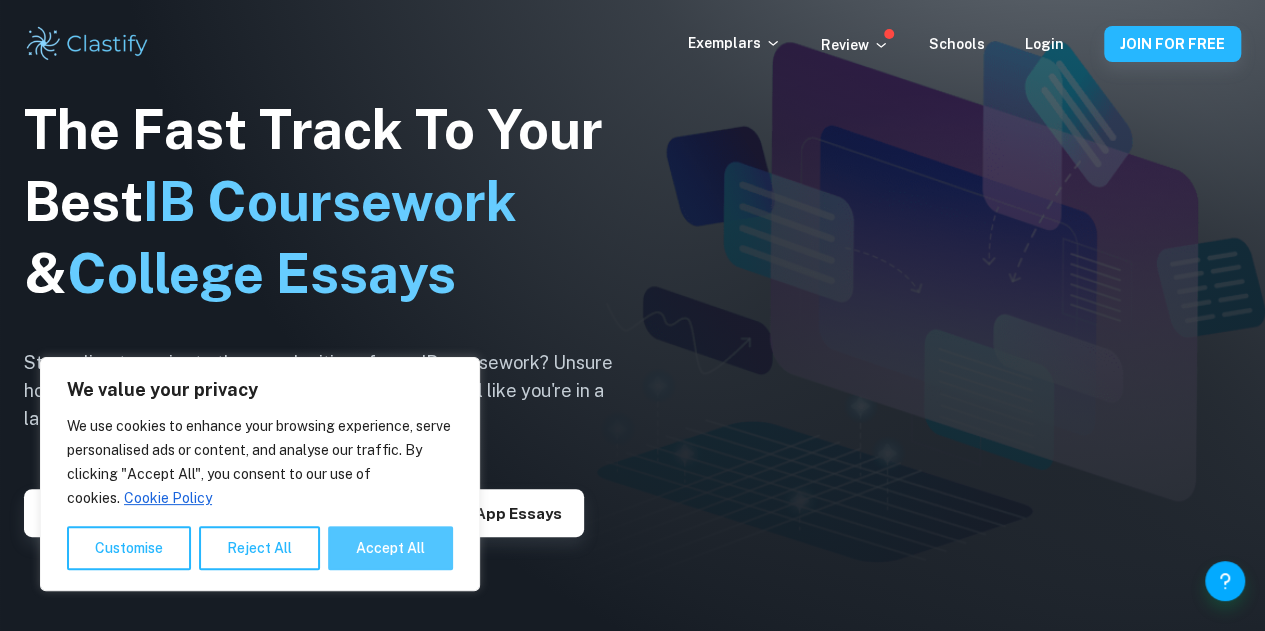 click on "Accept All" at bounding box center (390, 548) 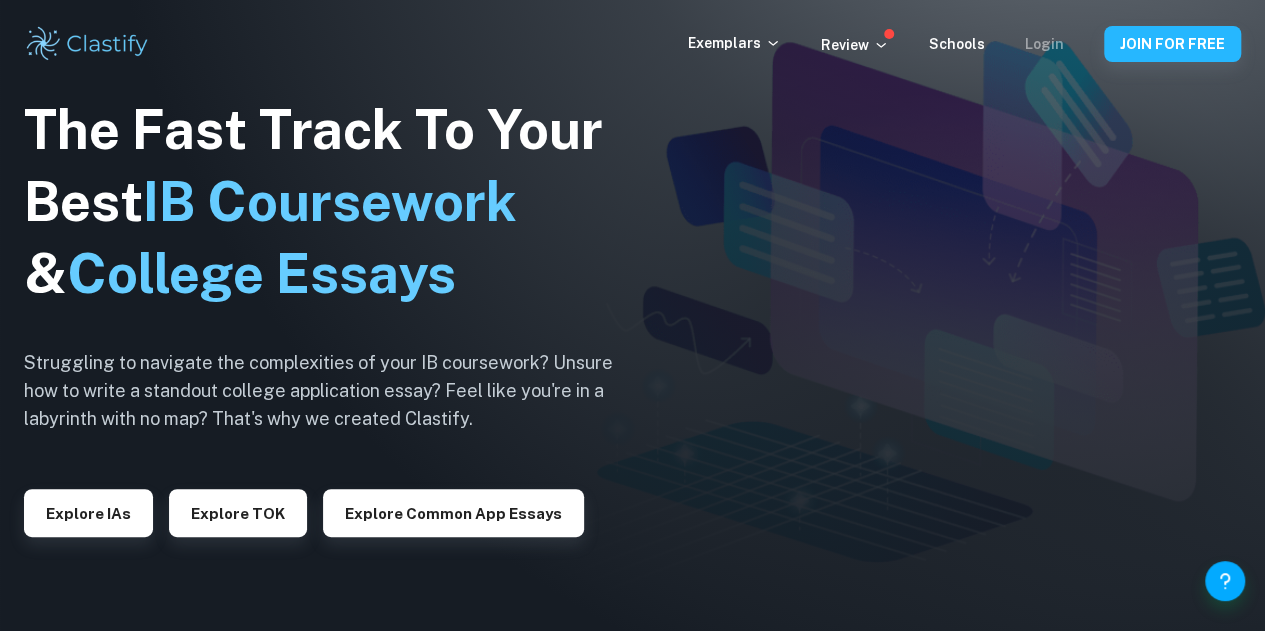 click on "Login" at bounding box center (1044, 44) 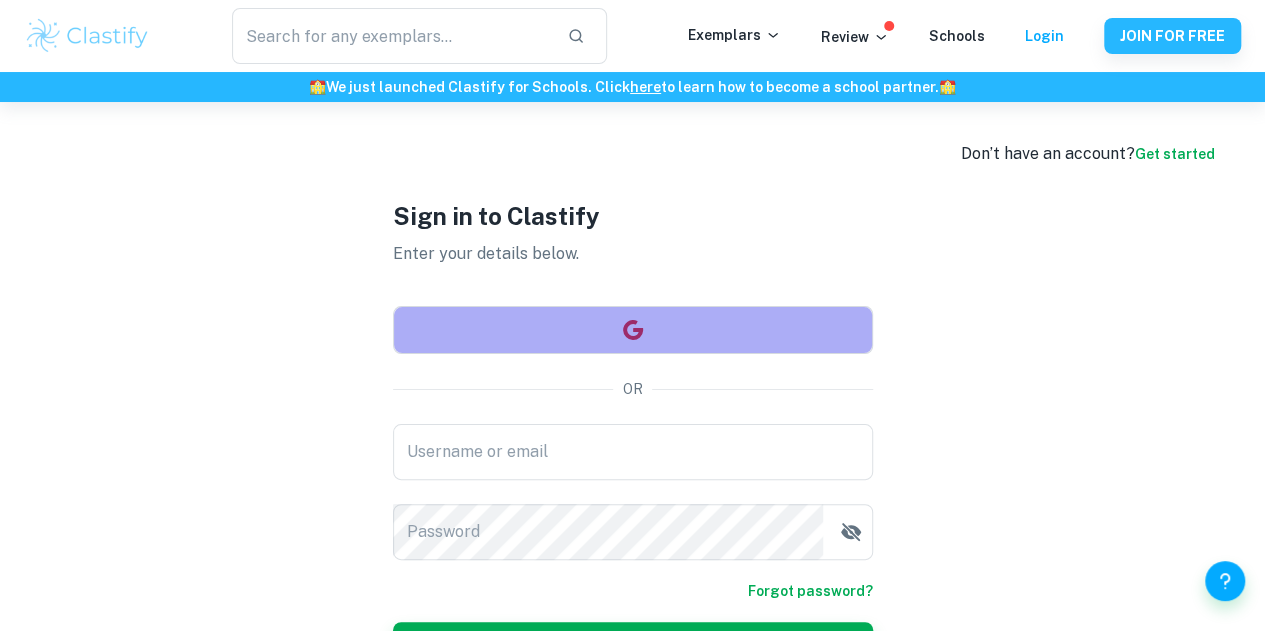 click at bounding box center [633, 330] 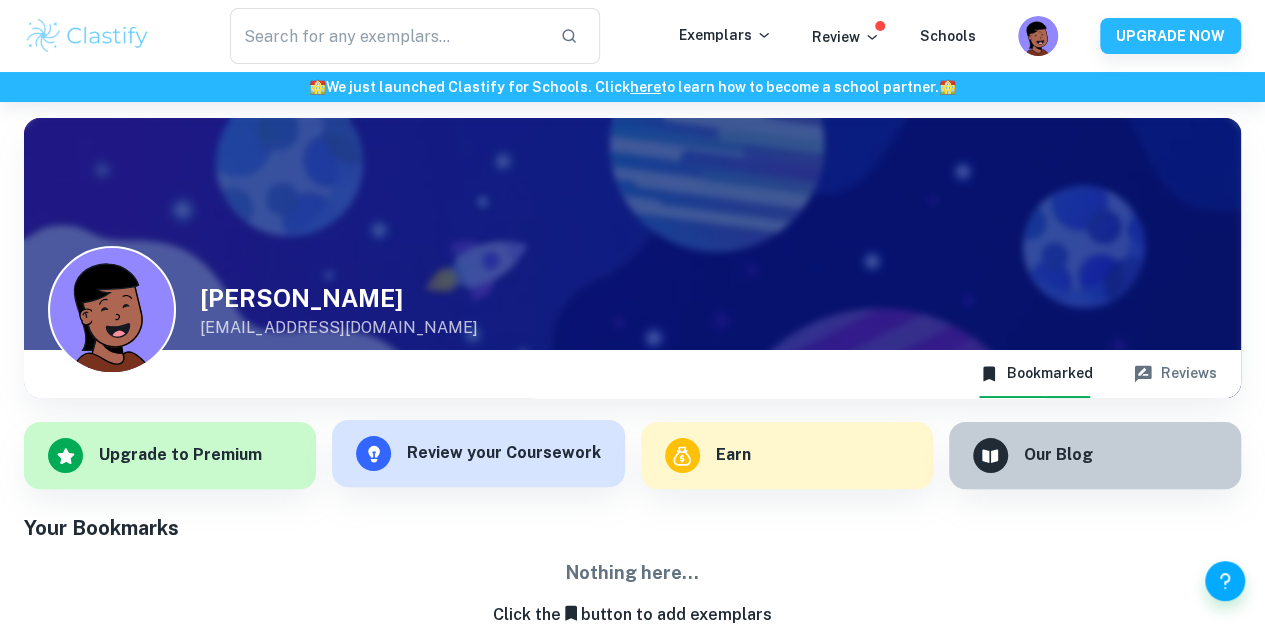 scroll, scrollTop: 102, scrollLeft: 0, axis: vertical 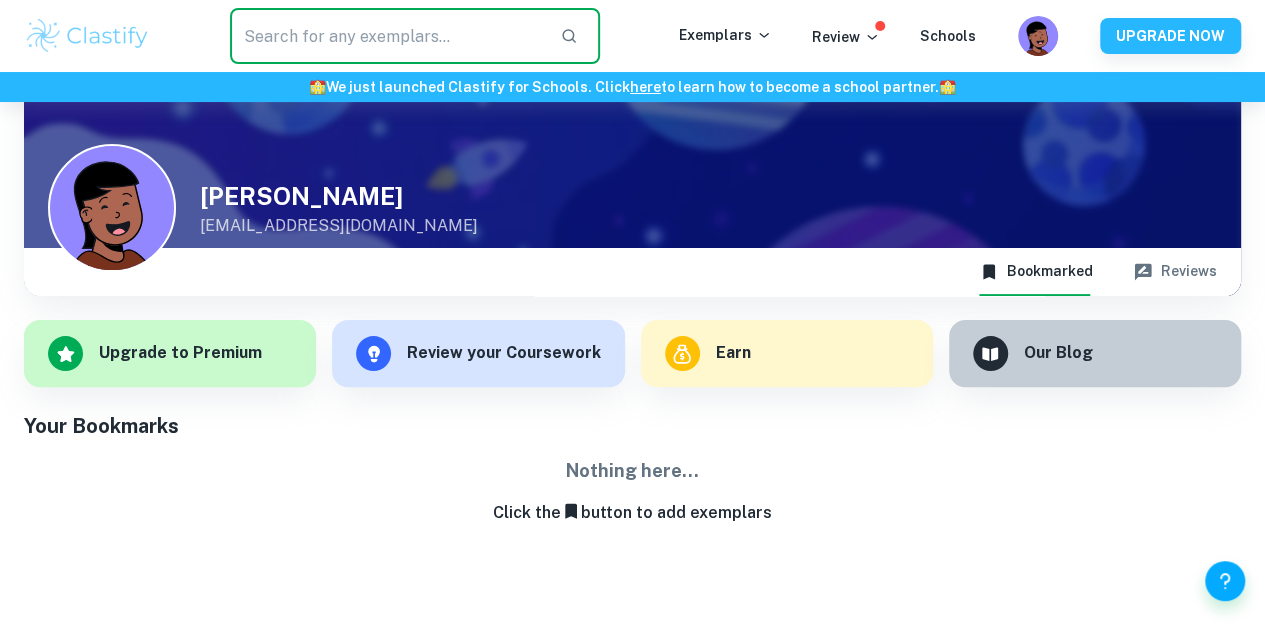 click at bounding box center [387, 36] 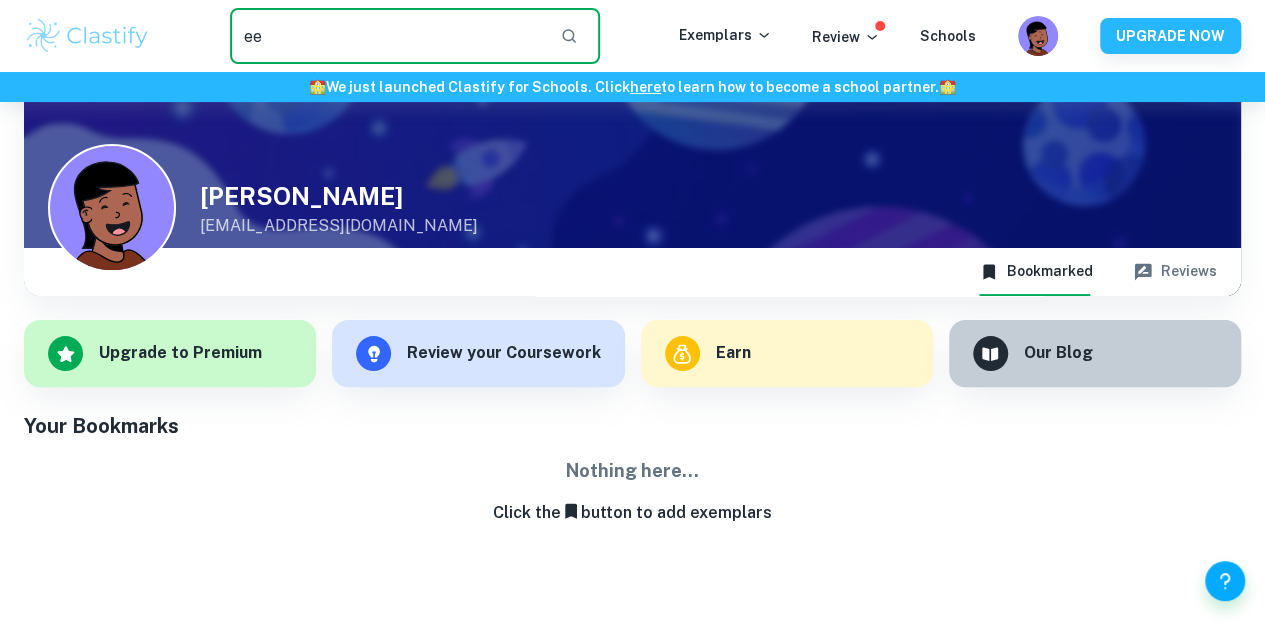 type on "ee" 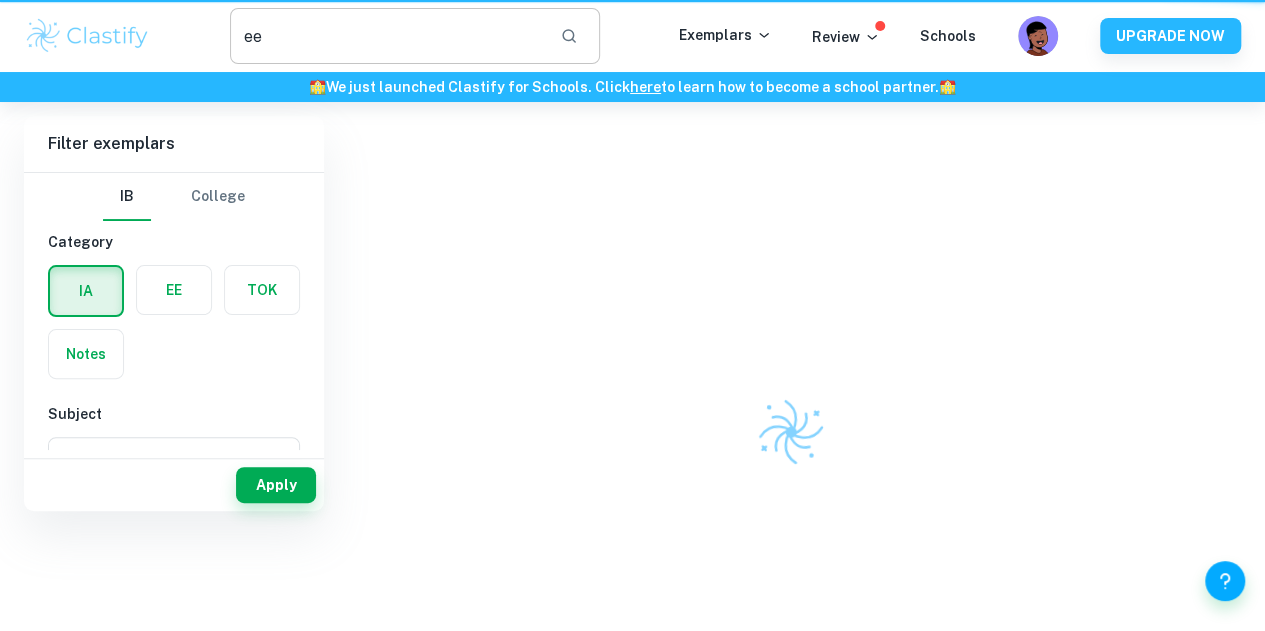 scroll, scrollTop: 0, scrollLeft: 0, axis: both 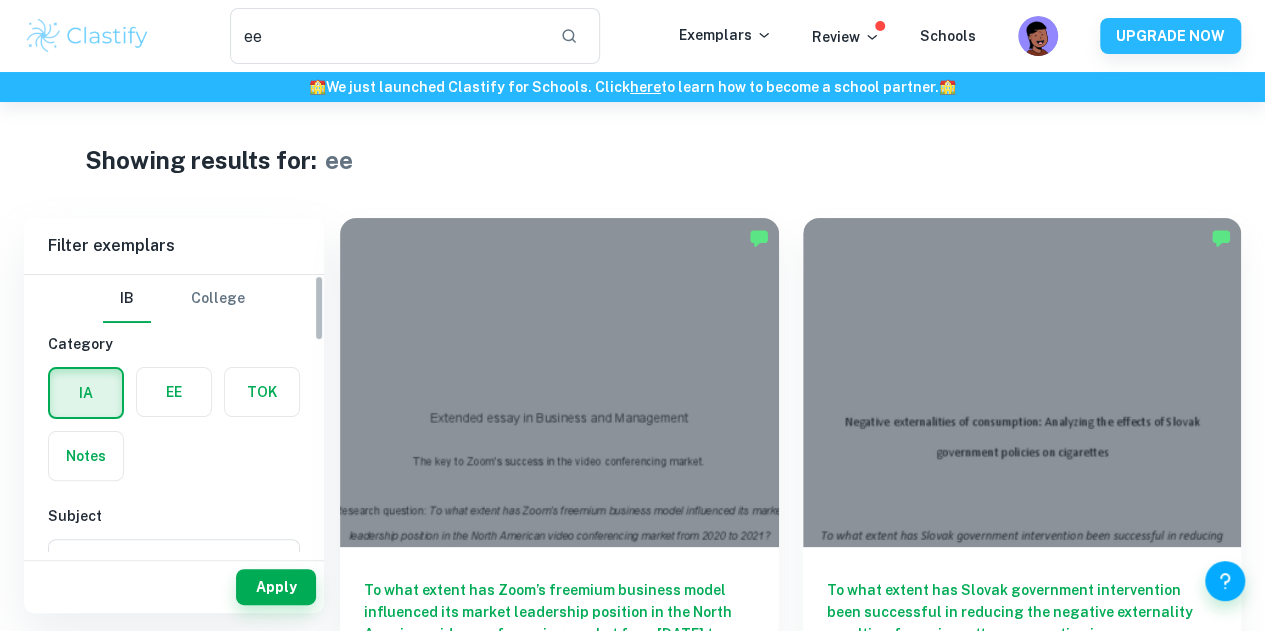 click on "IB College Category IA EE TOK Notes Subject Type a subject Type a subject Grade 7 6 5 4 3 2 1 A B C D E Level HL SL Session May 2026 May 2025 November 2024 May 2024 November 2023 May 2023 November 2022 May 2022 November 2021 May 2021 Other" at bounding box center (174, 856) 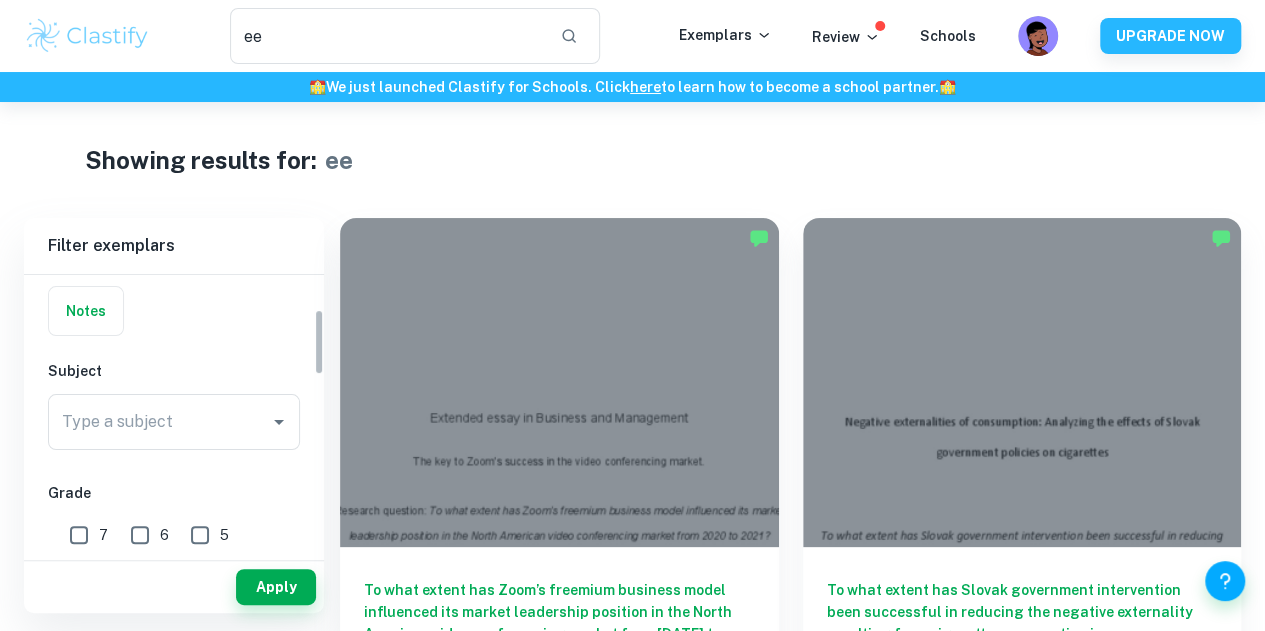 scroll, scrollTop: 0, scrollLeft: 0, axis: both 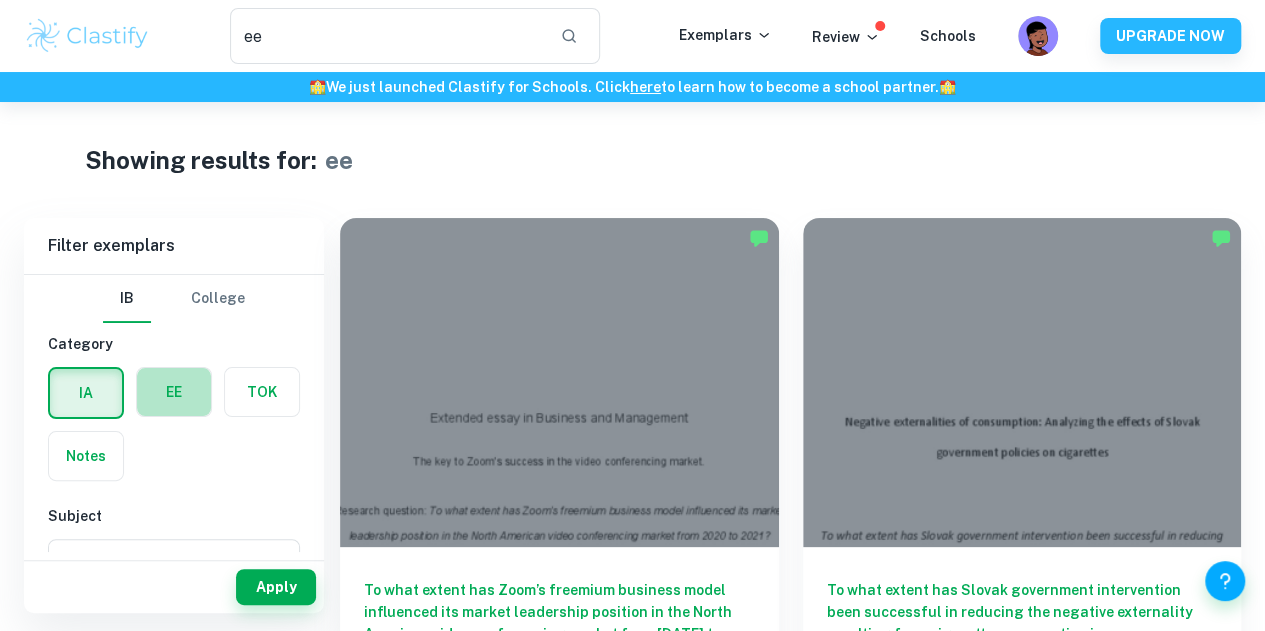 click at bounding box center (174, 392) 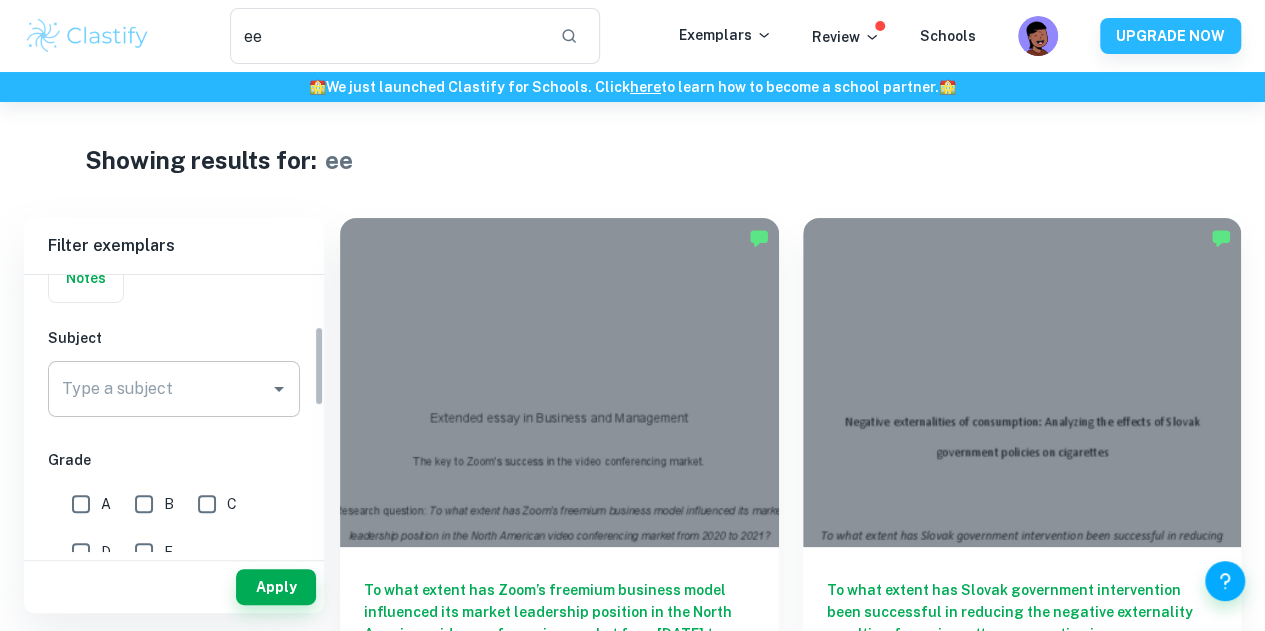 scroll, scrollTop: 179, scrollLeft: 0, axis: vertical 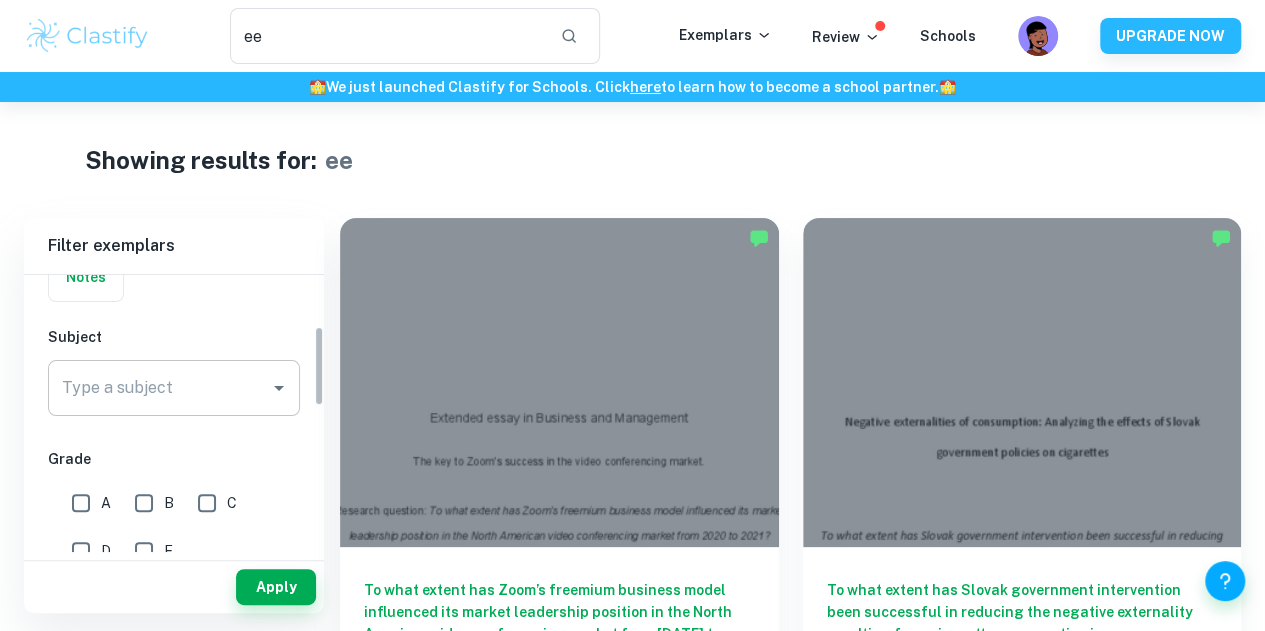 click on "Type a subject" at bounding box center (174, 388) 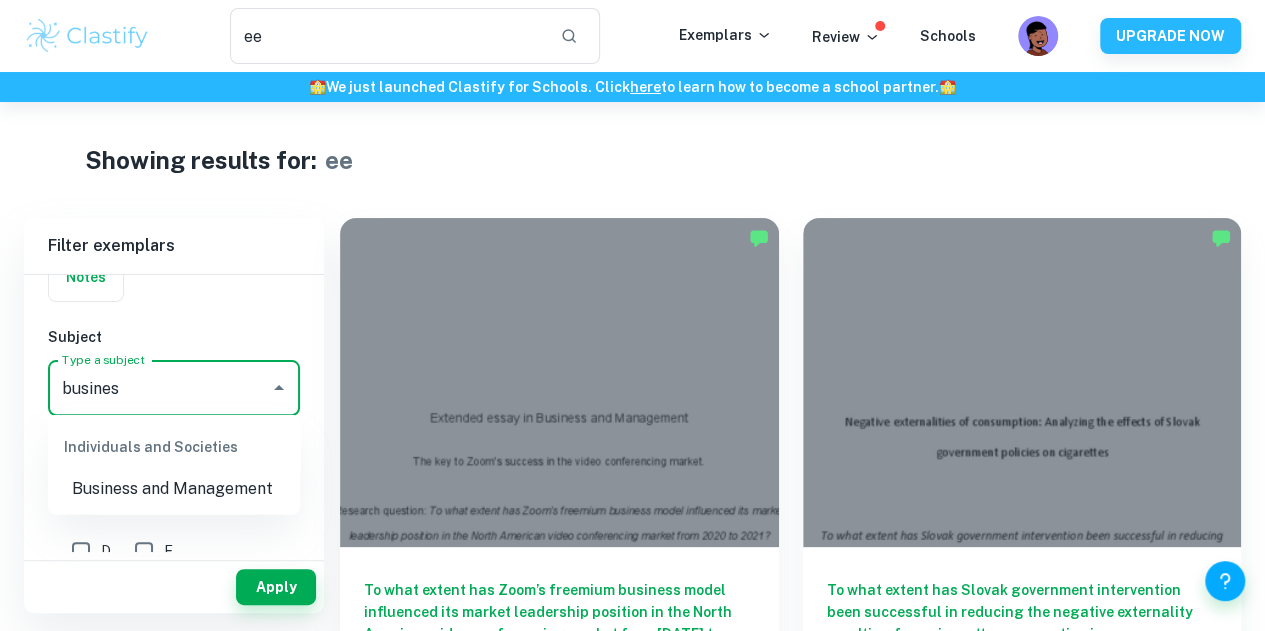click on "Business and Management" at bounding box center (174, 489) 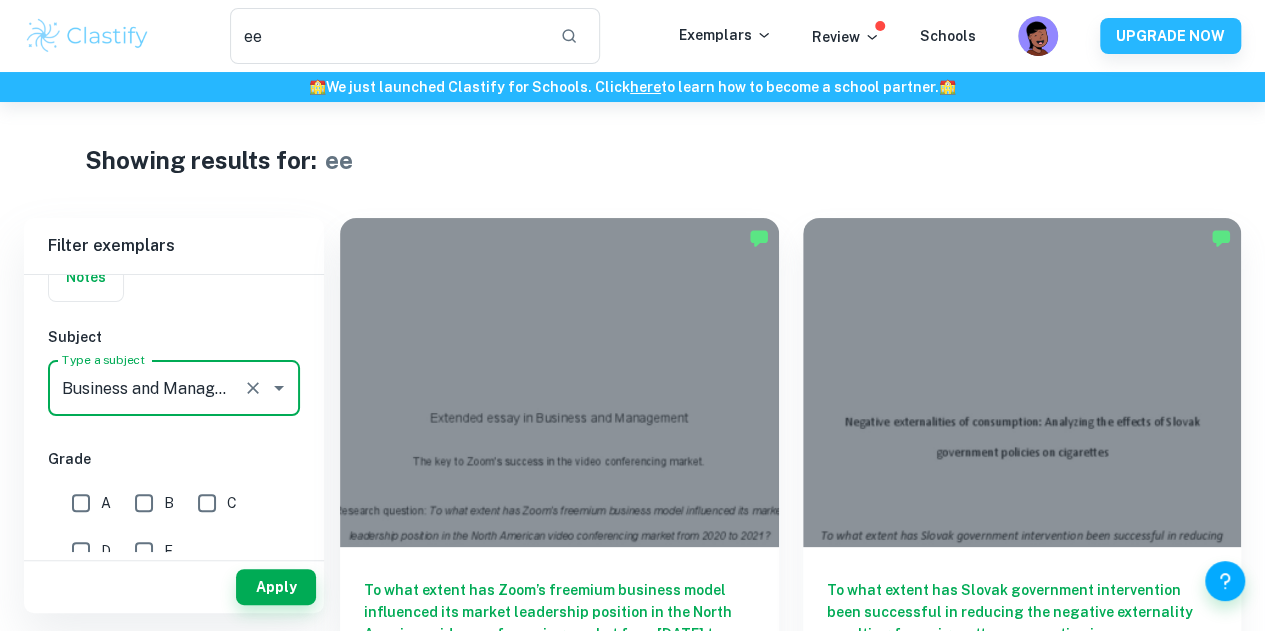 type on "Business and Management" 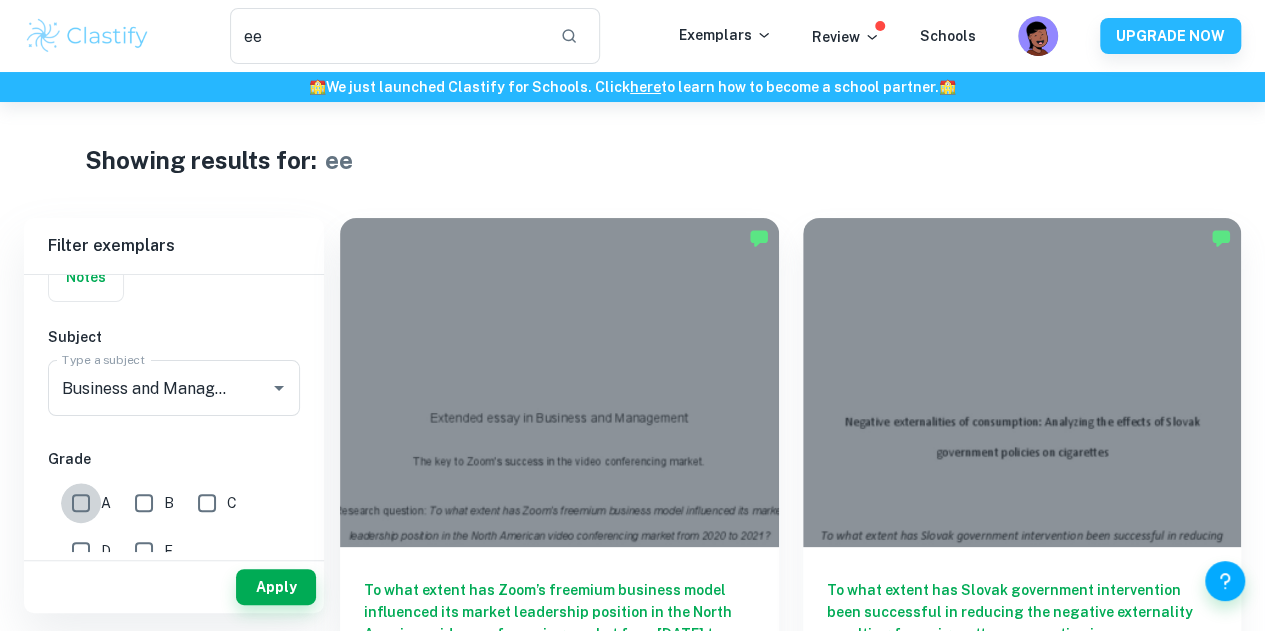 click on "A" at bounding box center [81, 503] 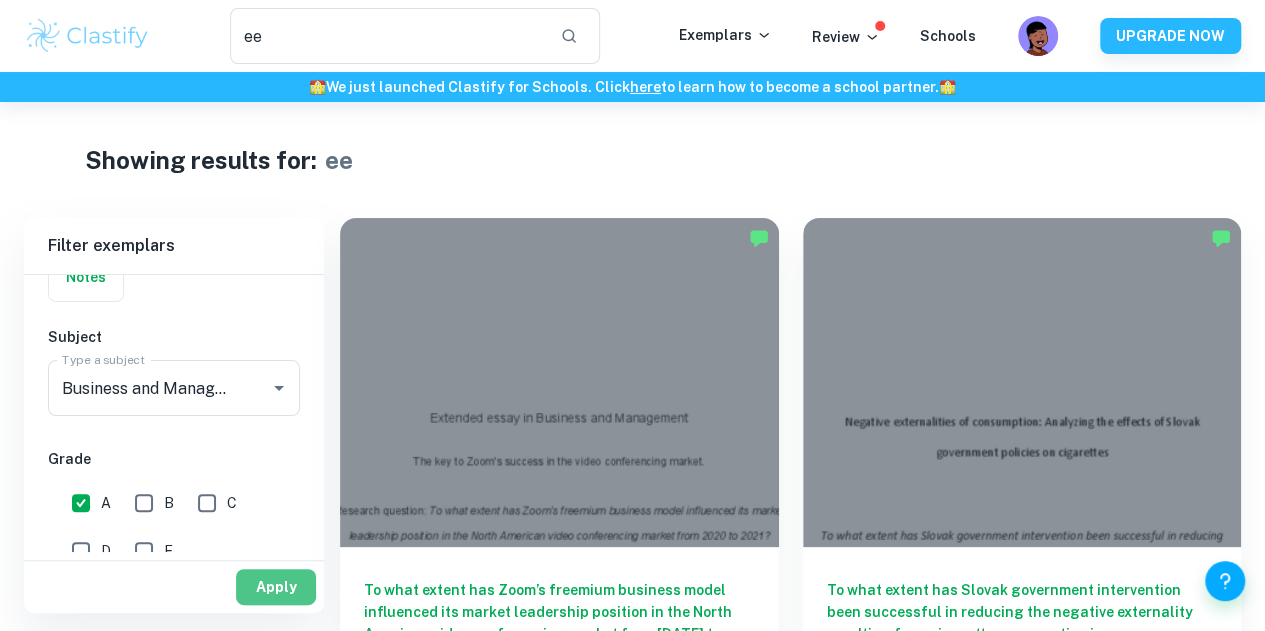 click on "Apply" at bounding box center [276, 587] 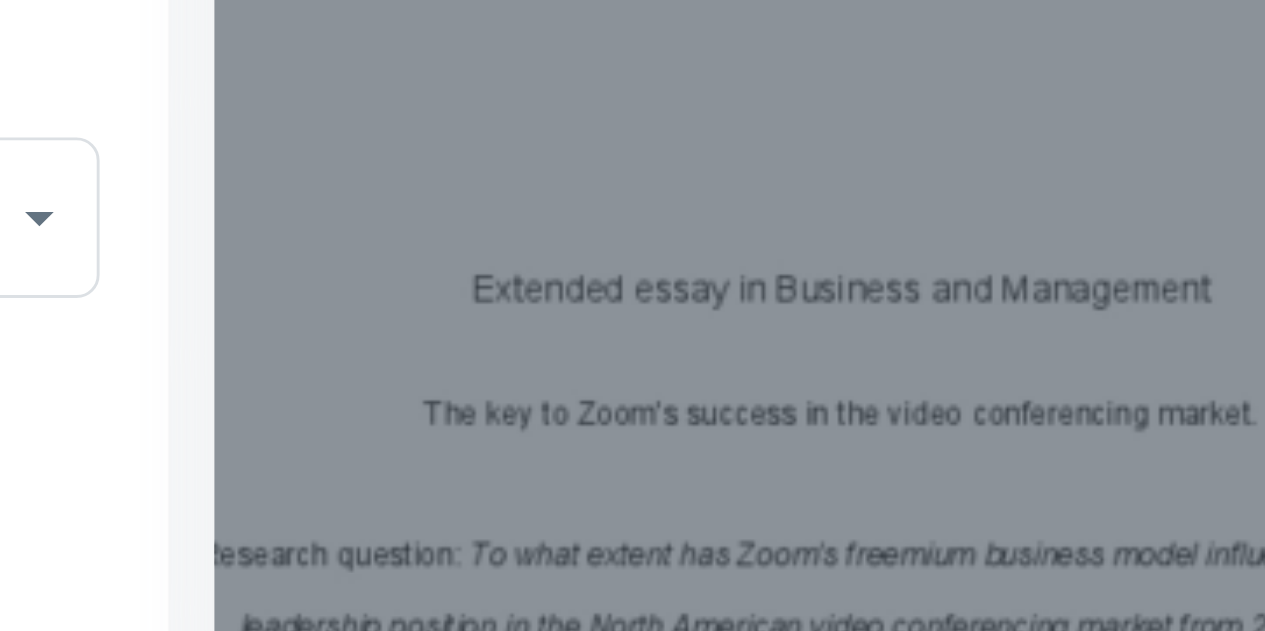 scroll, scrollTop: 70, scrollLeft: 0, axis: vertical 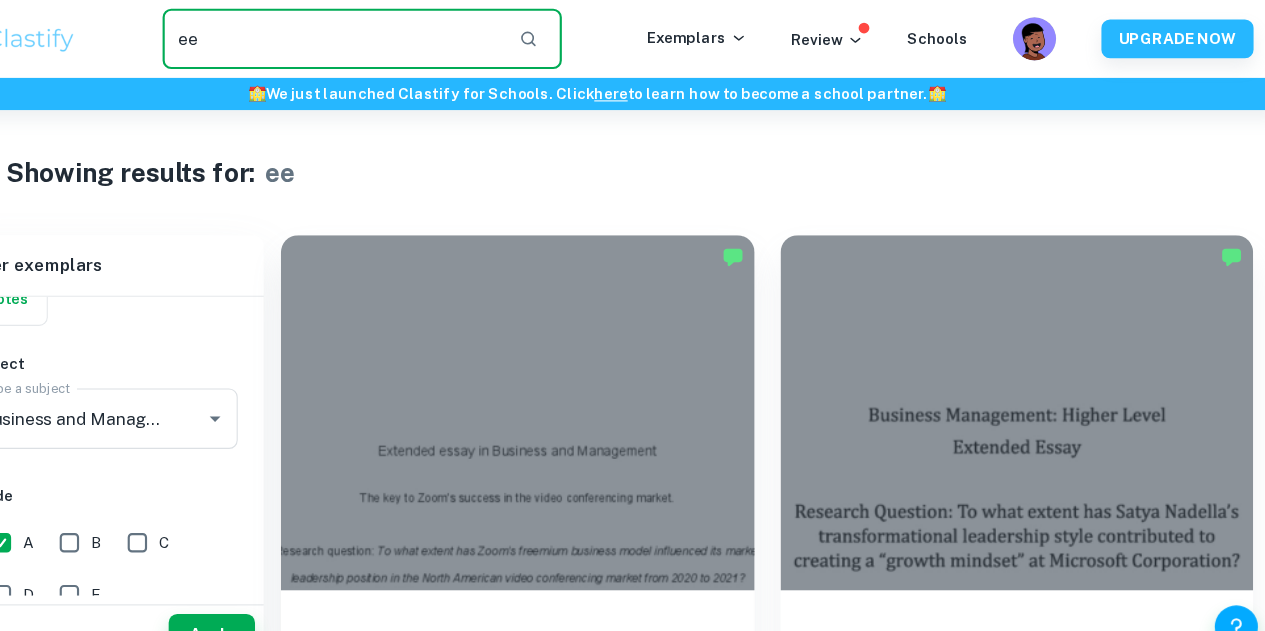 click on "ee" at bounding box center (387, 36) 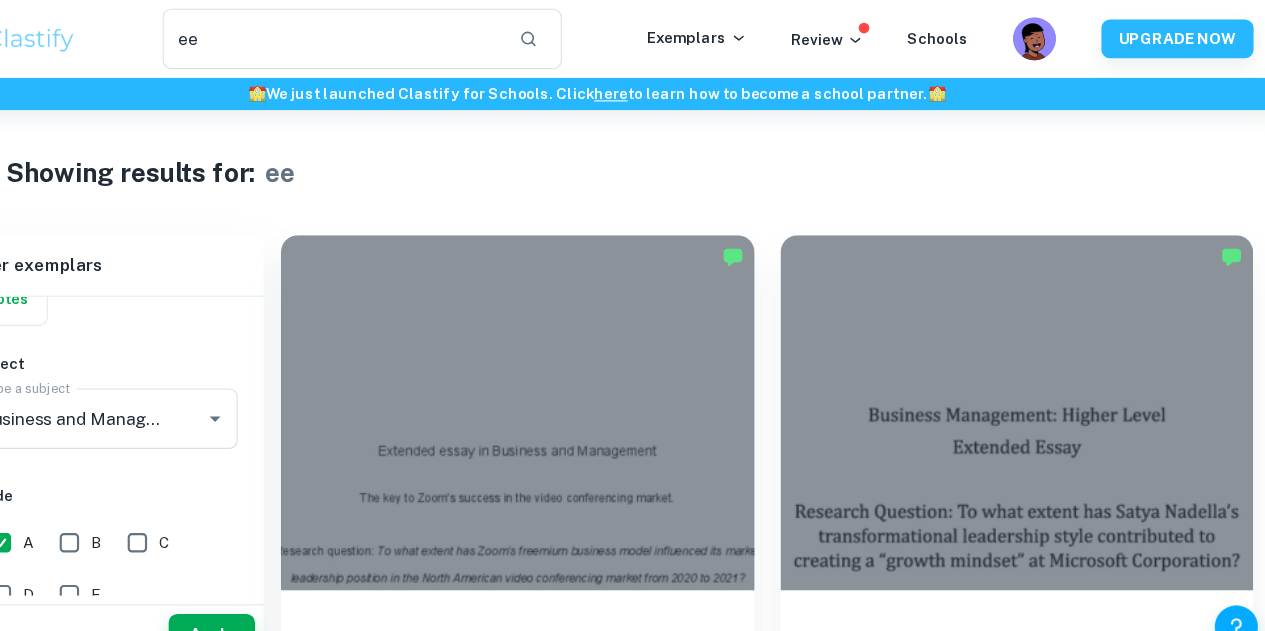 click at bounding box center (87, 36) 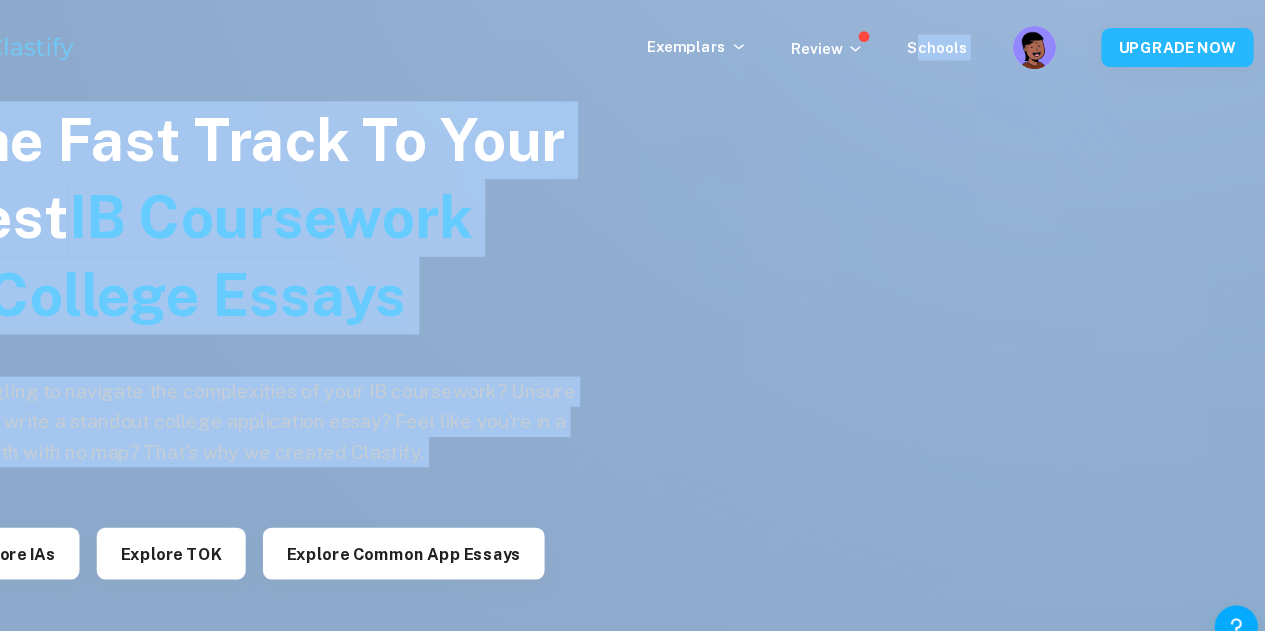 drag, startPoint x: 559, startPoint y: -68, endPoint x: 128, endPoint y: -113, distance: 433.34283 